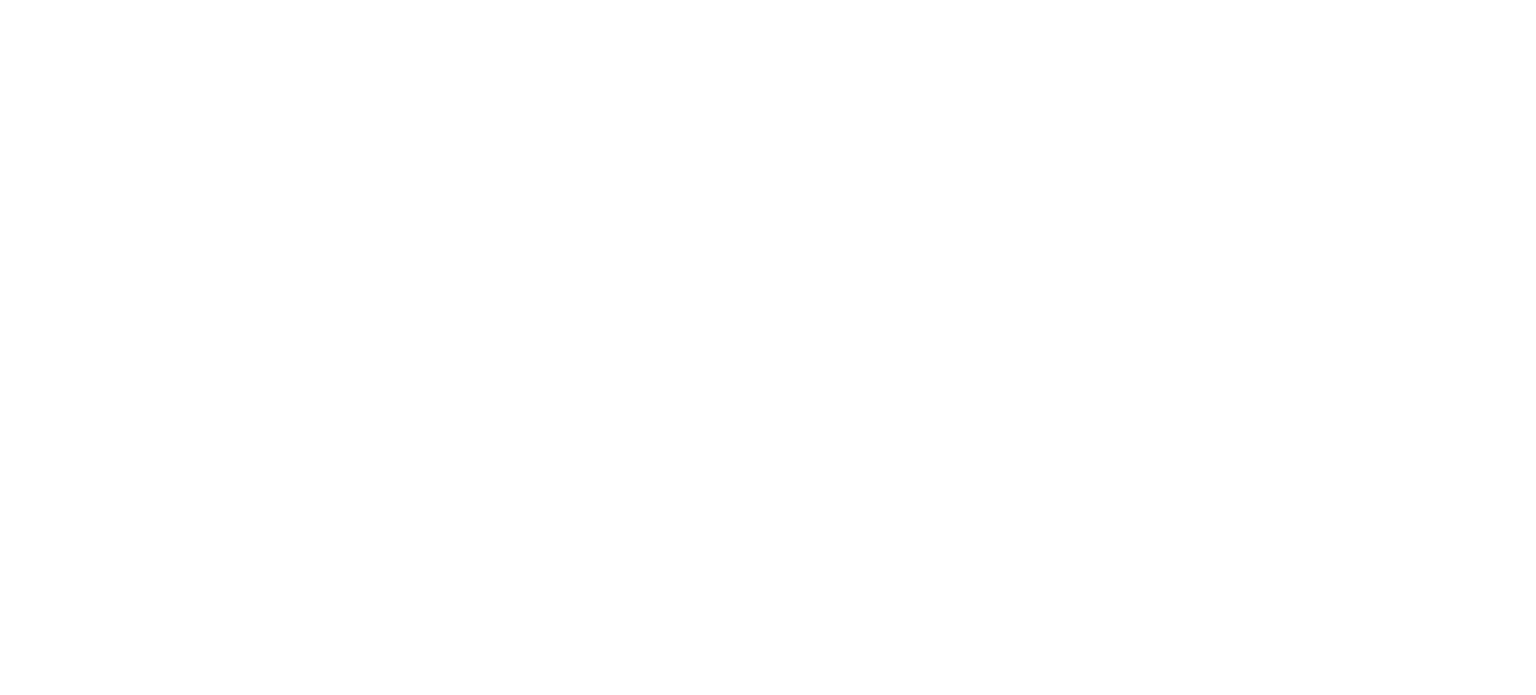 scroll, scrollTop: 0, scrollLeft: 0, axis: both 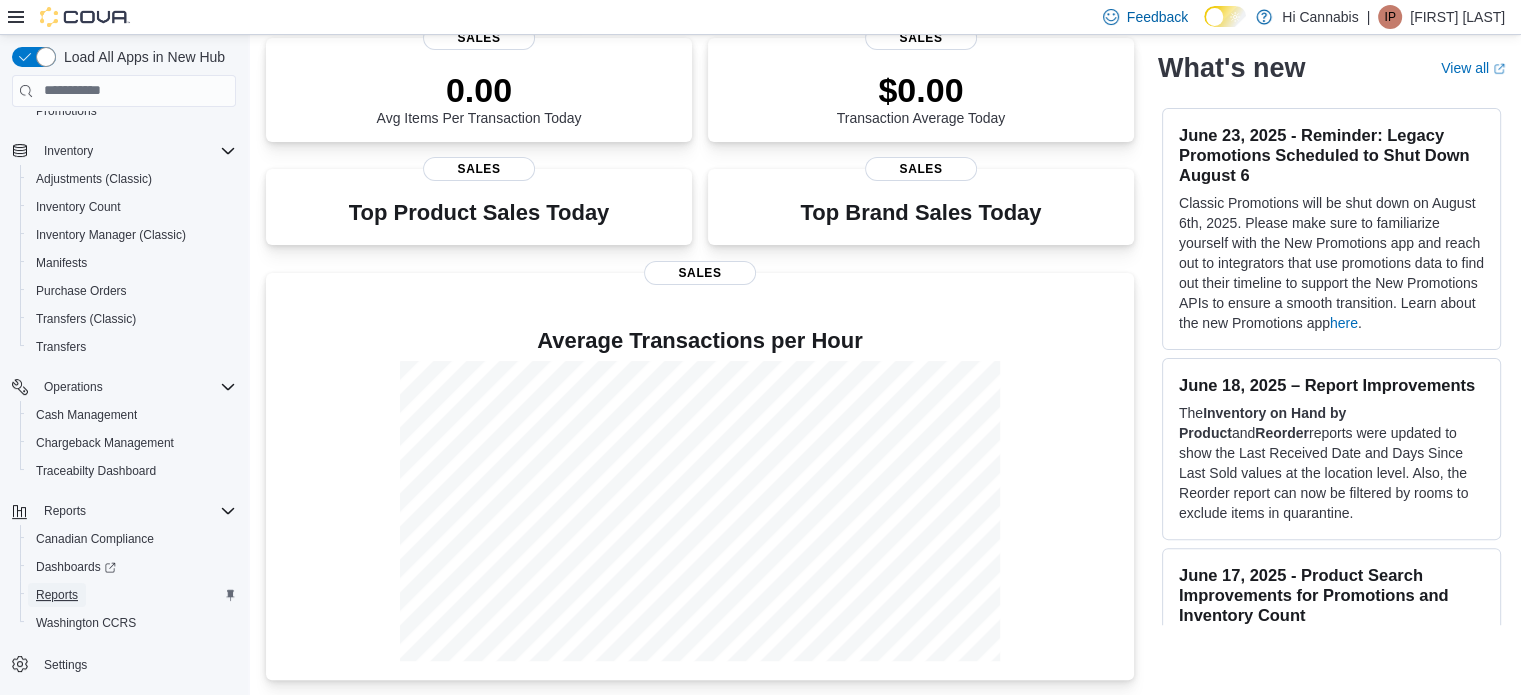click on "Reports" at bounding box center (57, 595) 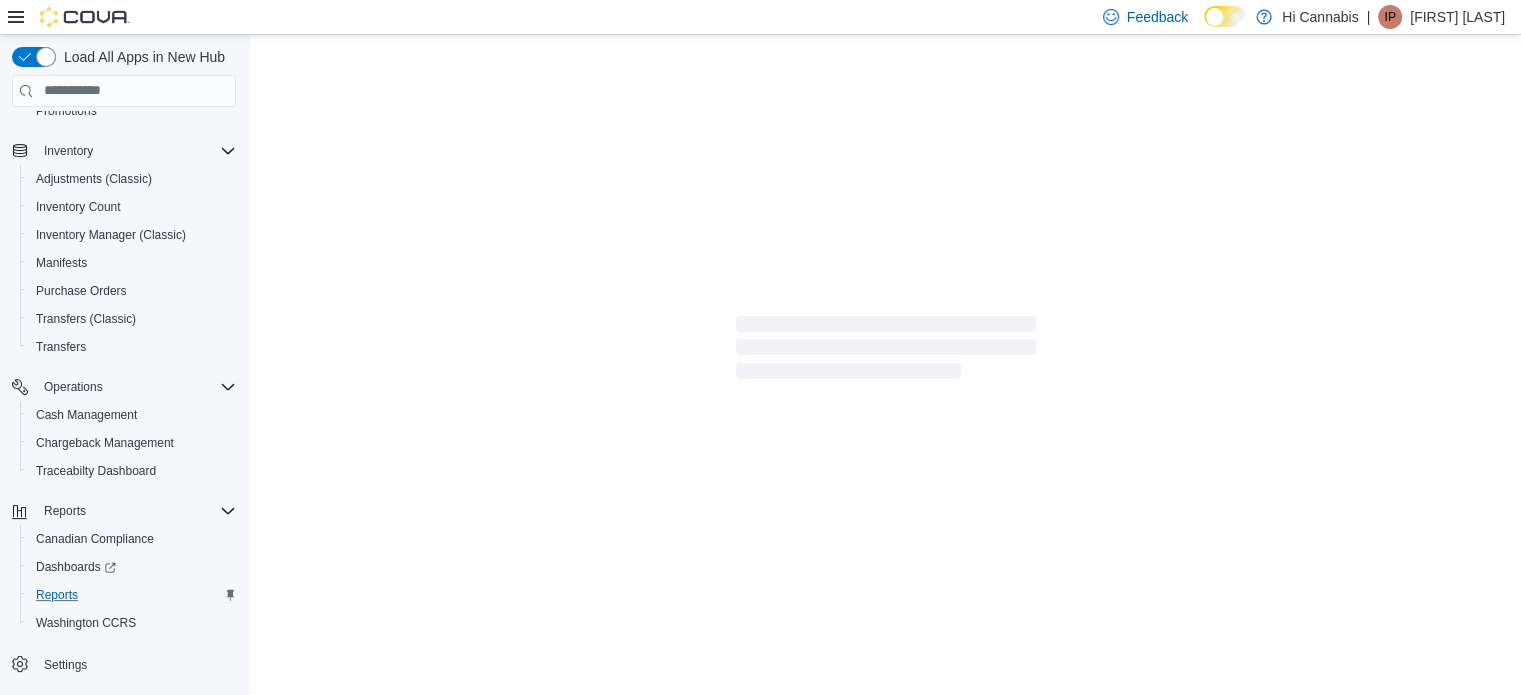 scroll, scrollTop: 0, scrollLeft: 0, axis: both 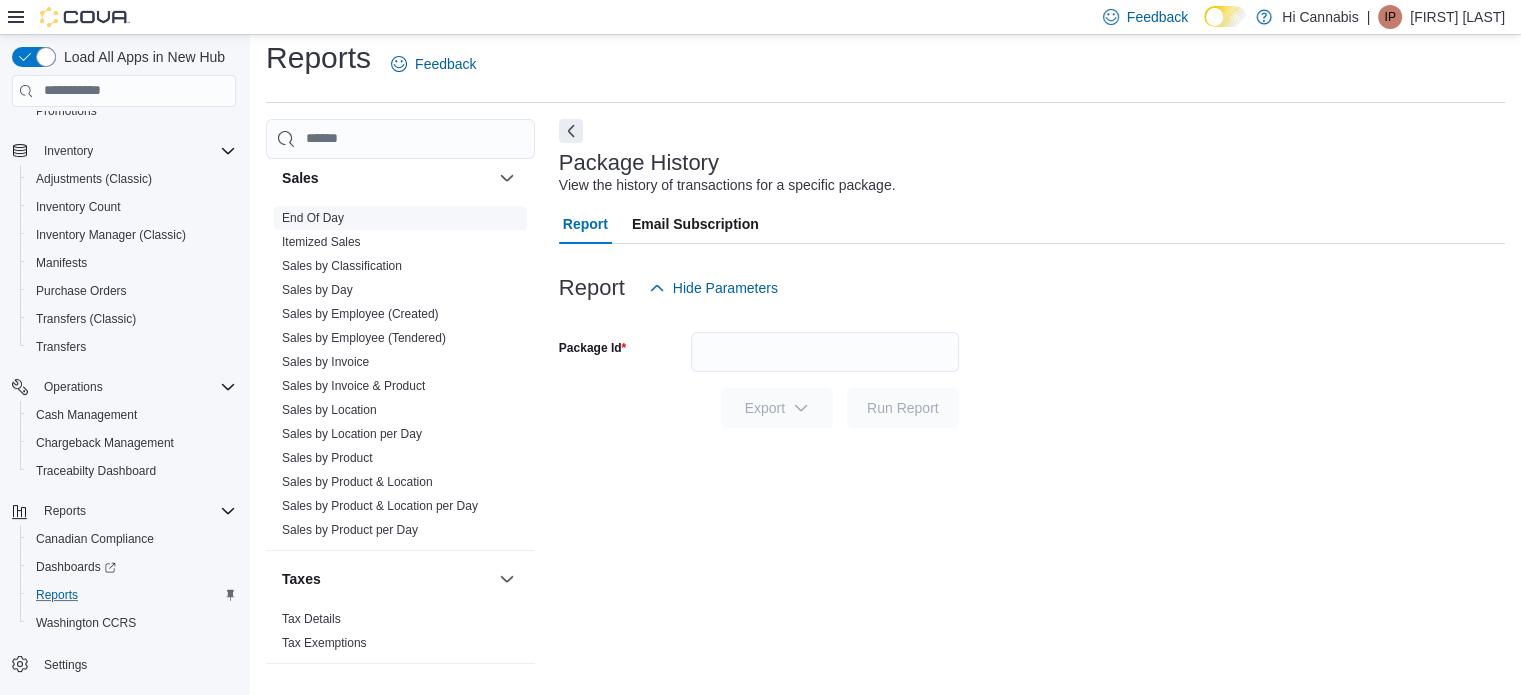 click on "End Of Day" at bounding box center [313, 218] 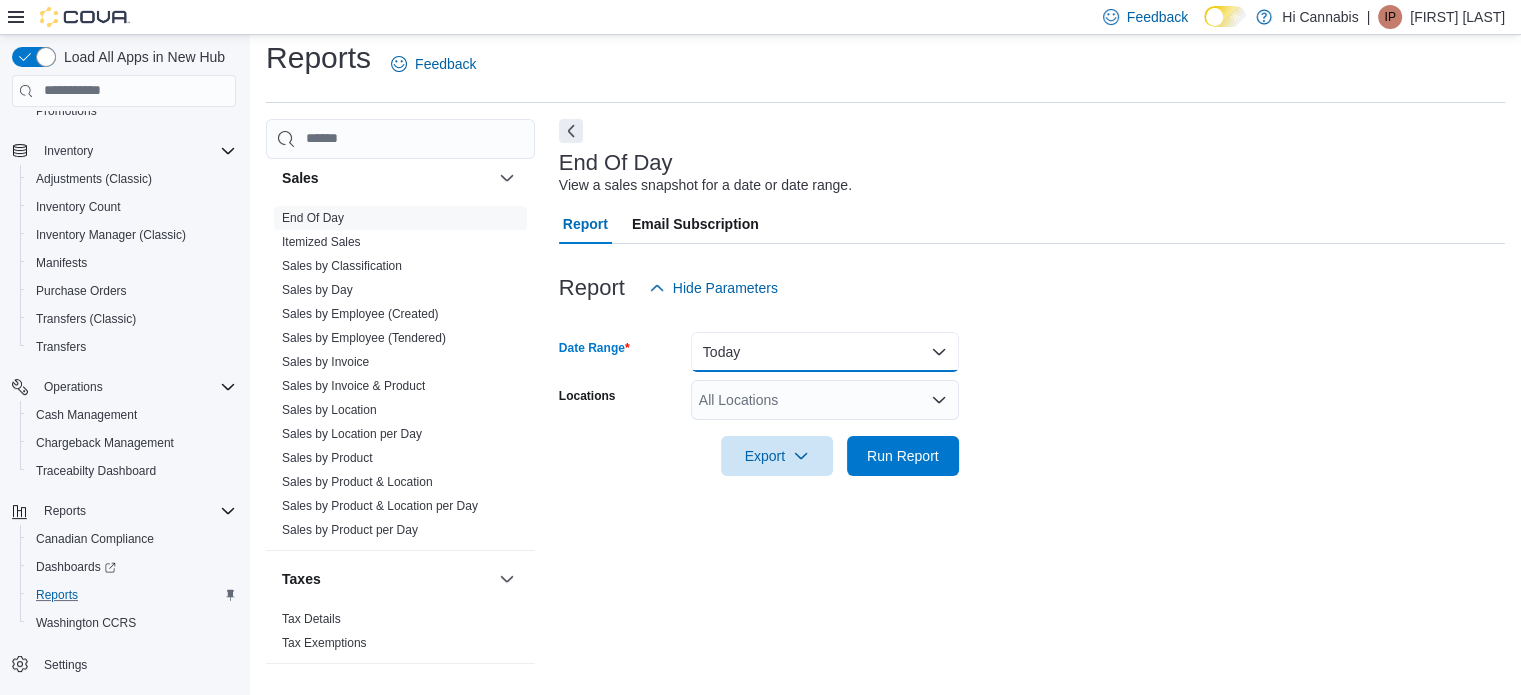 click on "Today" at bounding box center (825, 352) 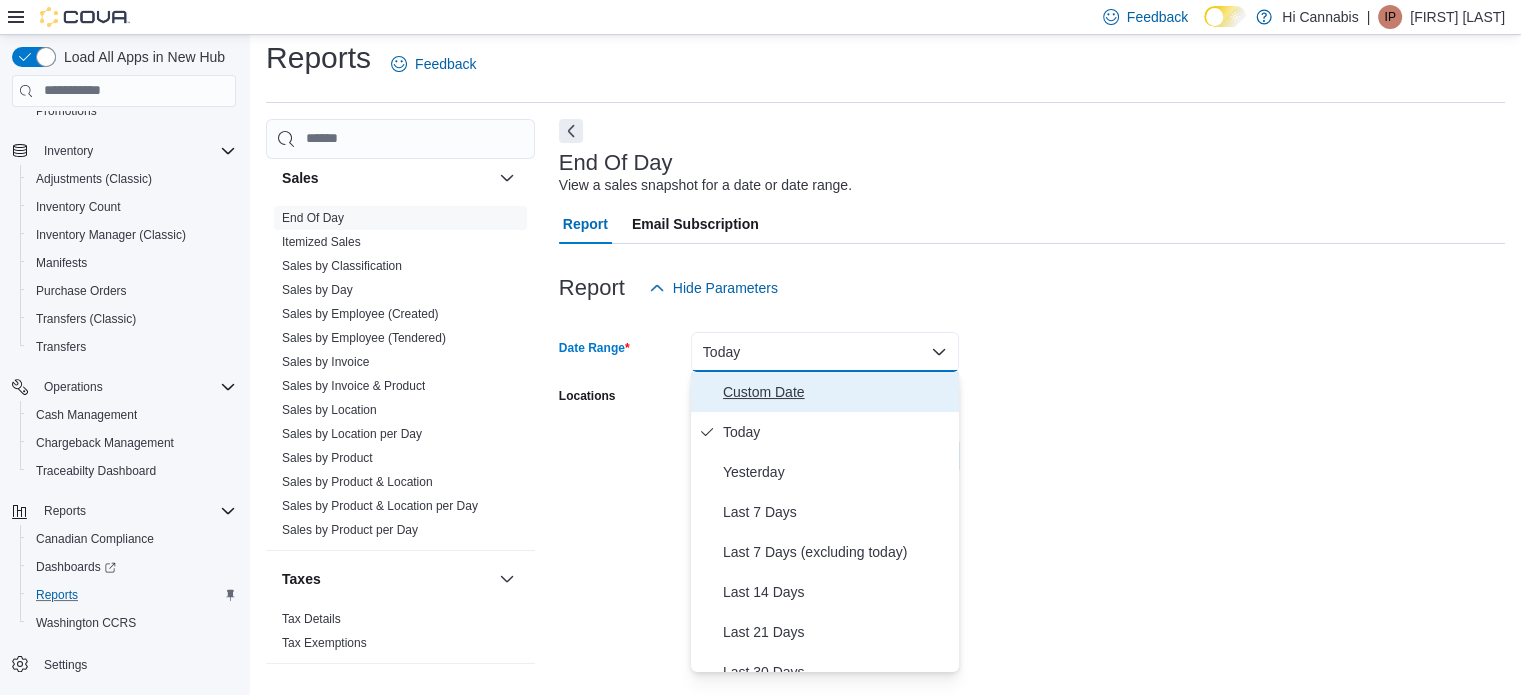 click on "Custom Date" at bounding box center (837, 392) 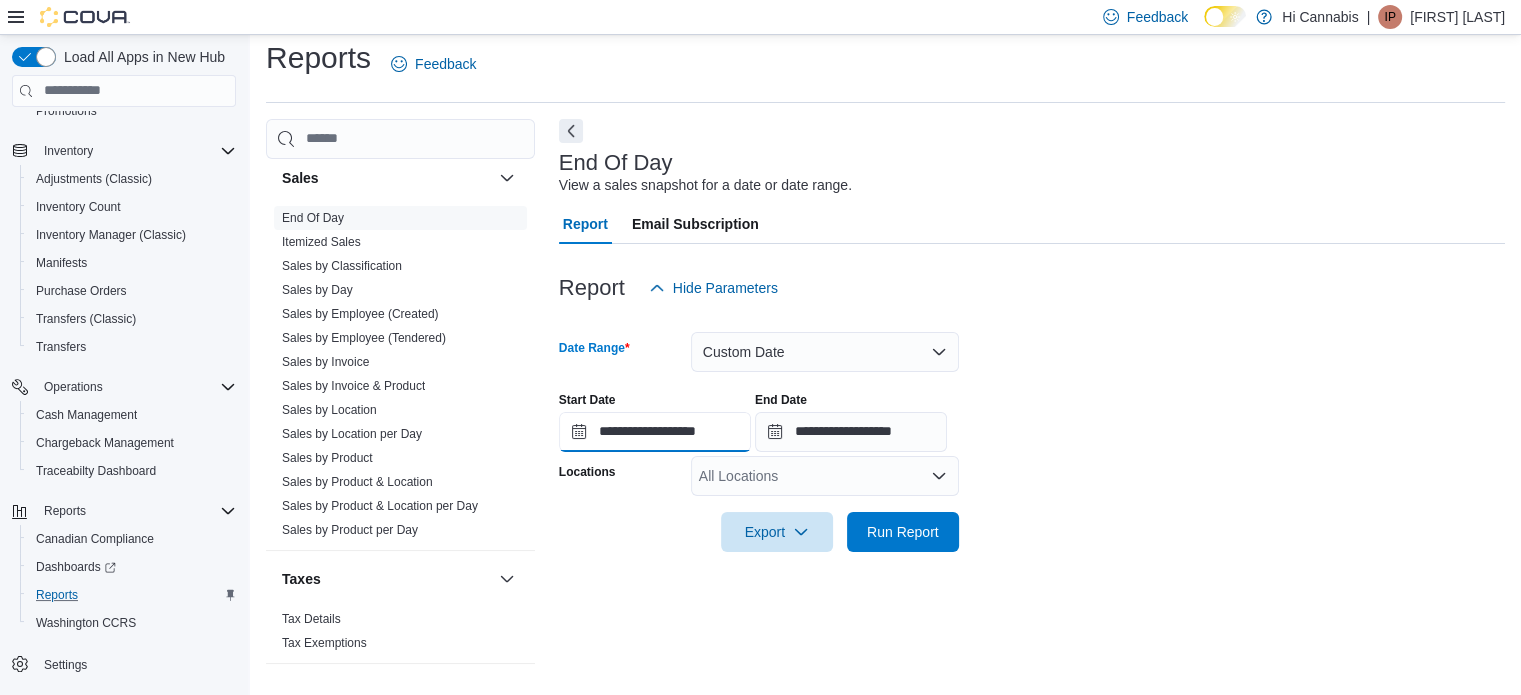click on "**********" at bounding box center [655, 432] 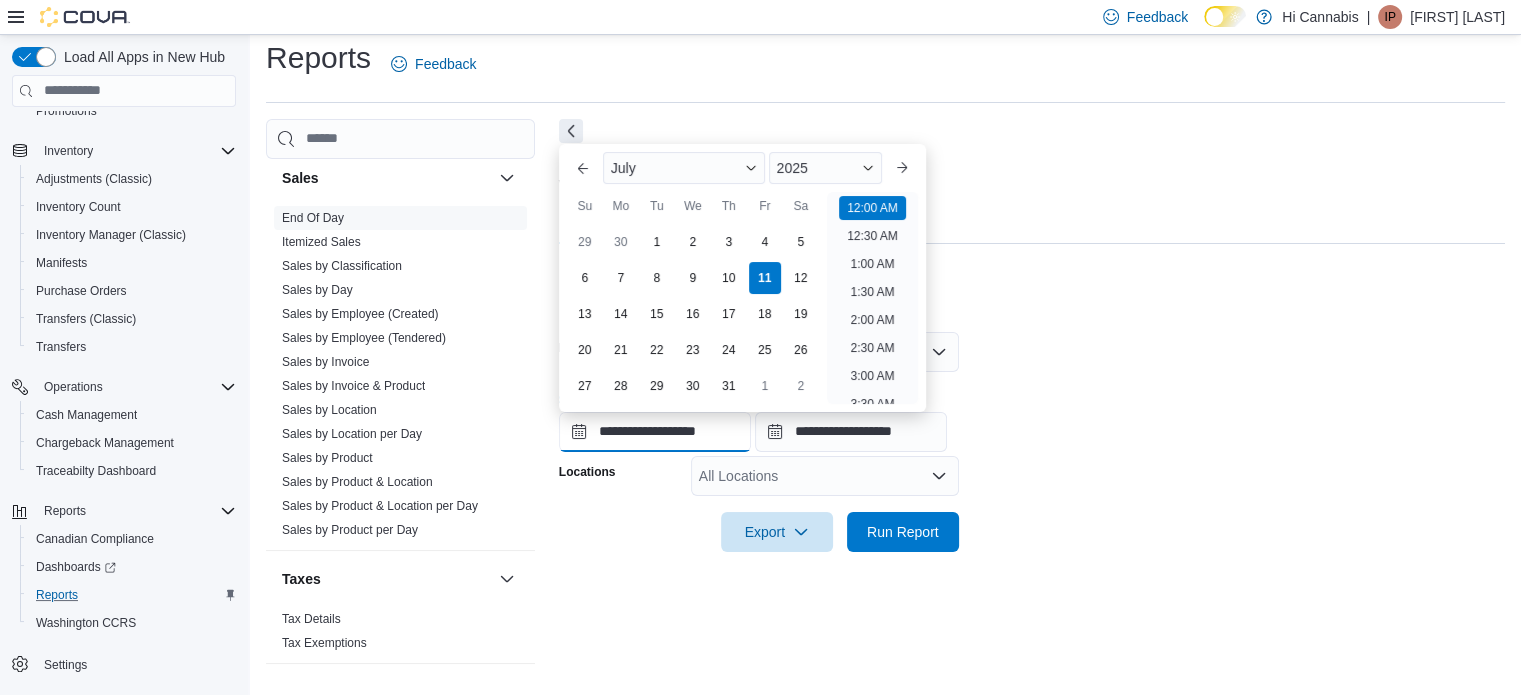 scroll, scrollTop: 62, scrollLeft: 0, axis: vertical 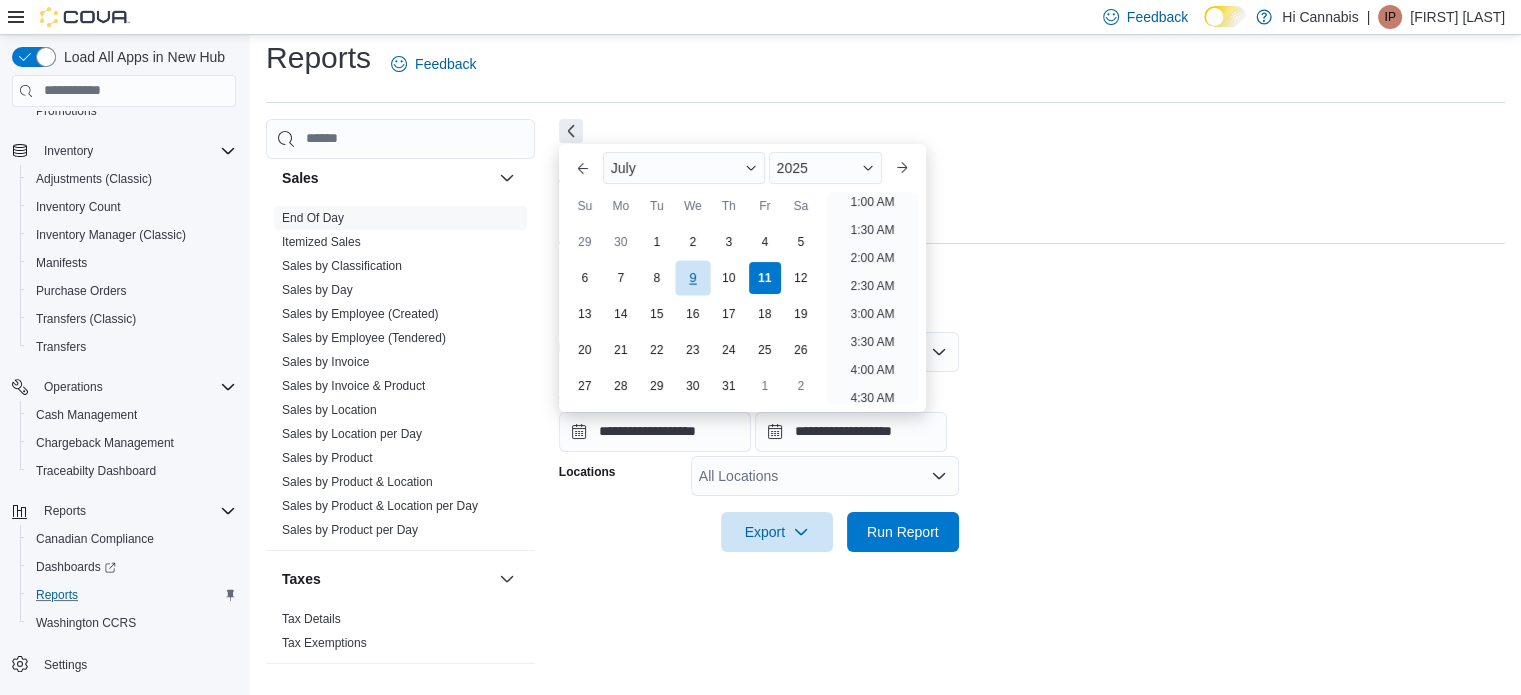click on "9" at bounding box center (692, 277) 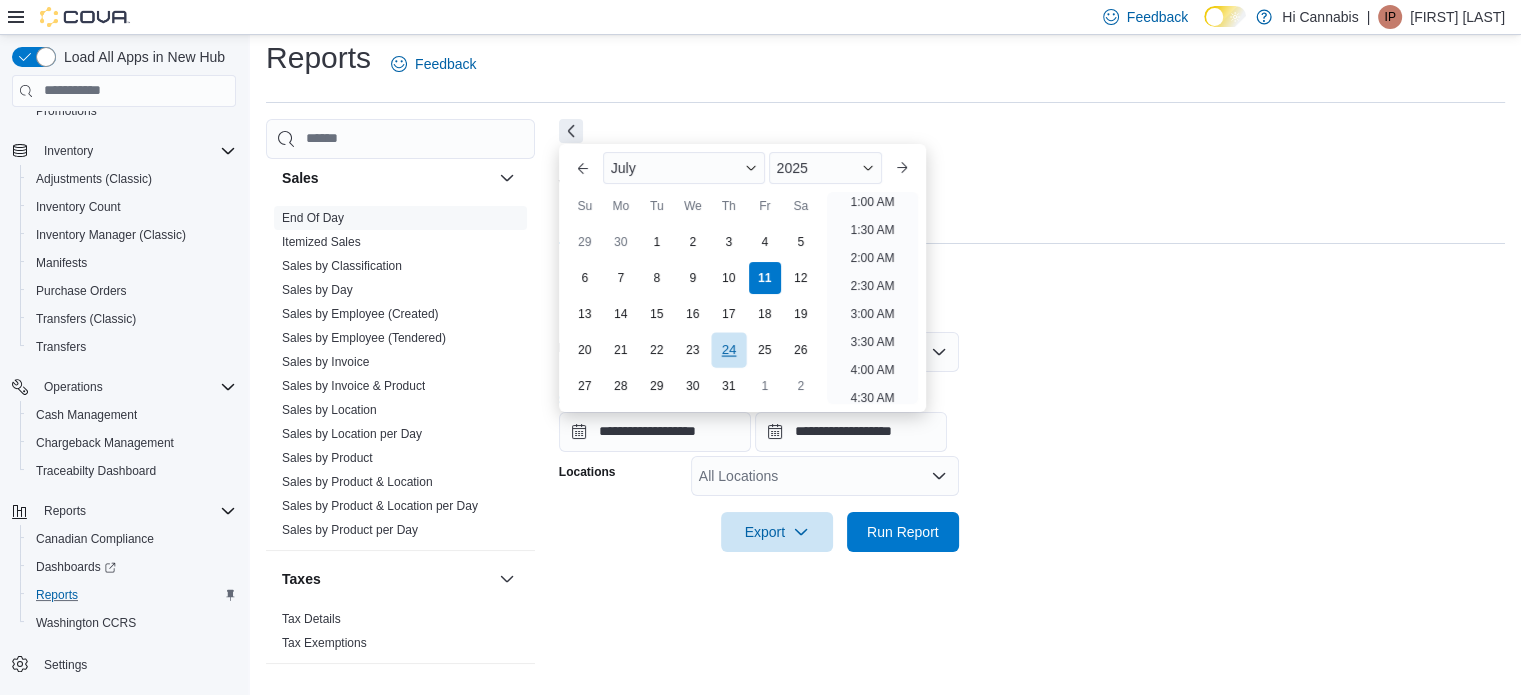 scroll, scrollTop: 4, scrollLeft: 0, axis: vertical 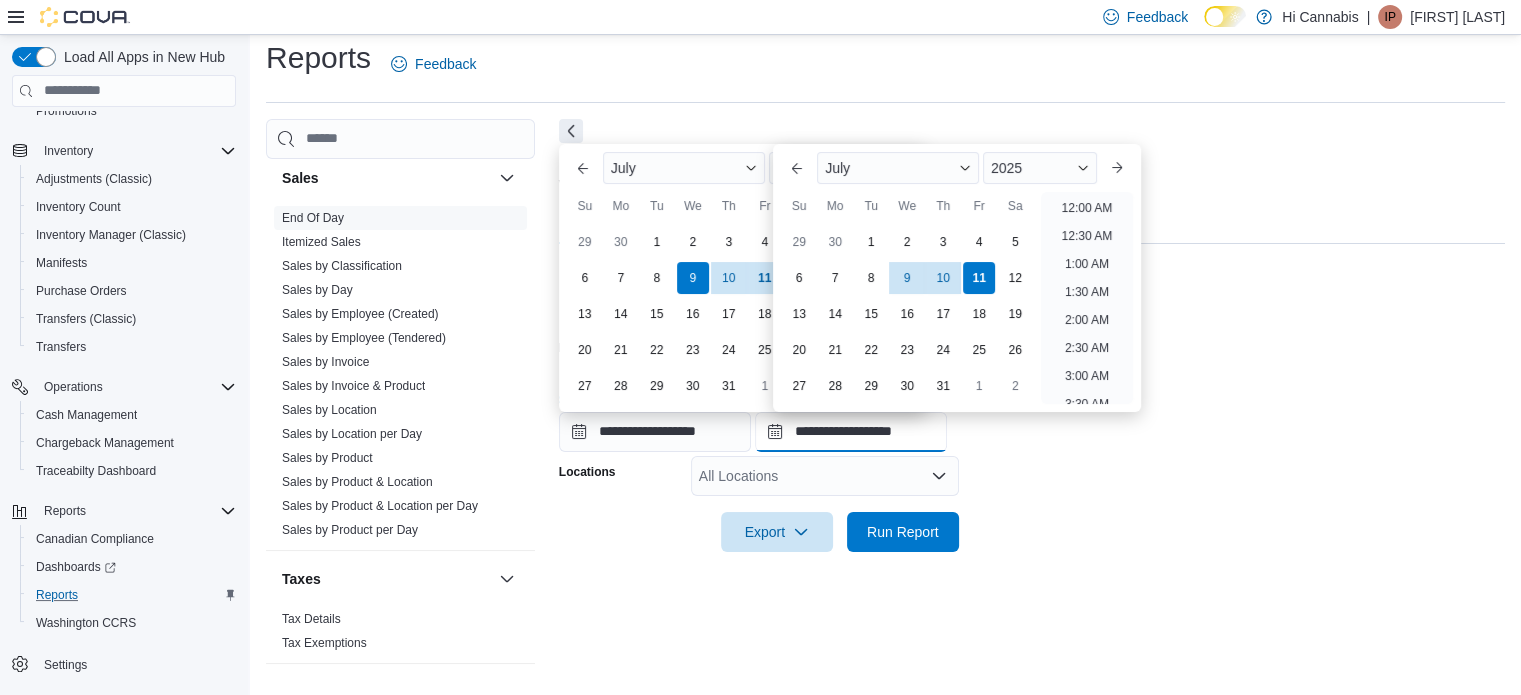 click on "**********" at bounding box center (851, 432) 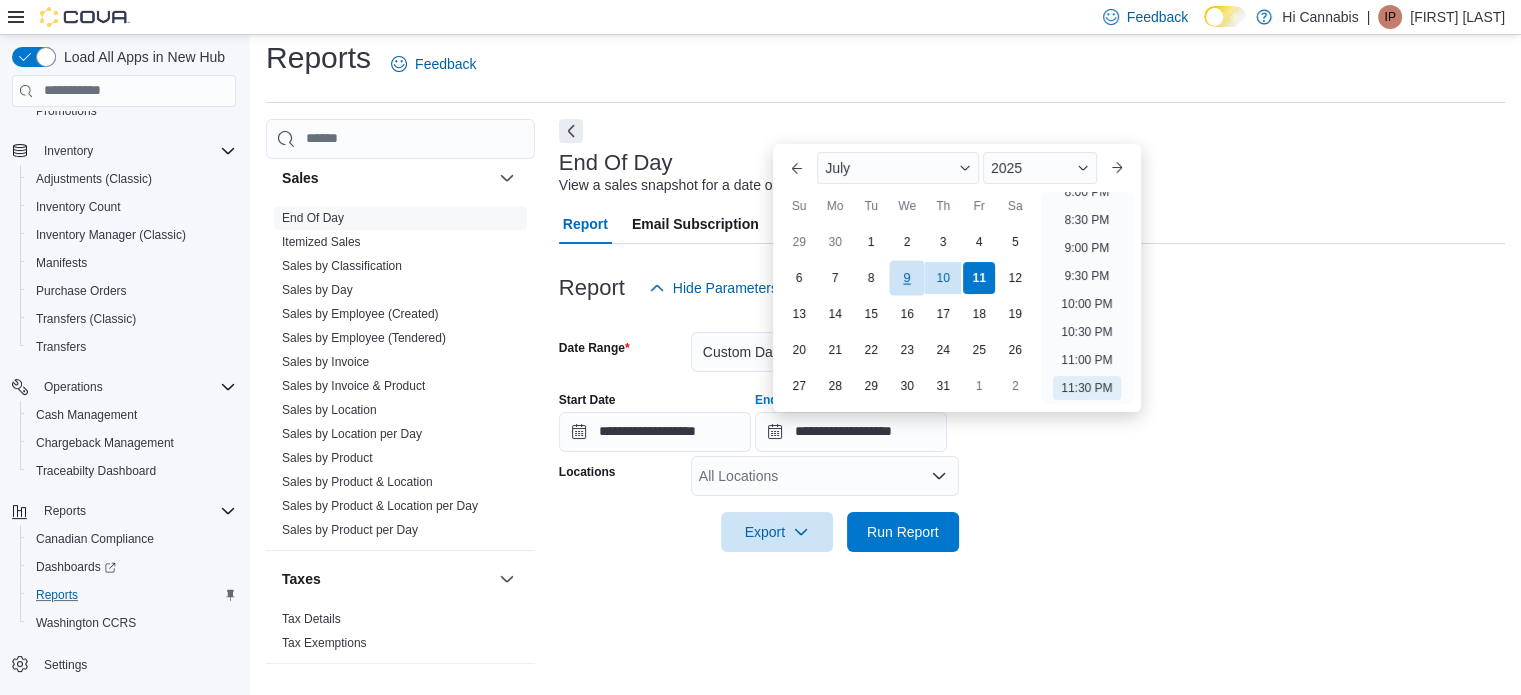 click on "9" at bounding box center [907, 277] 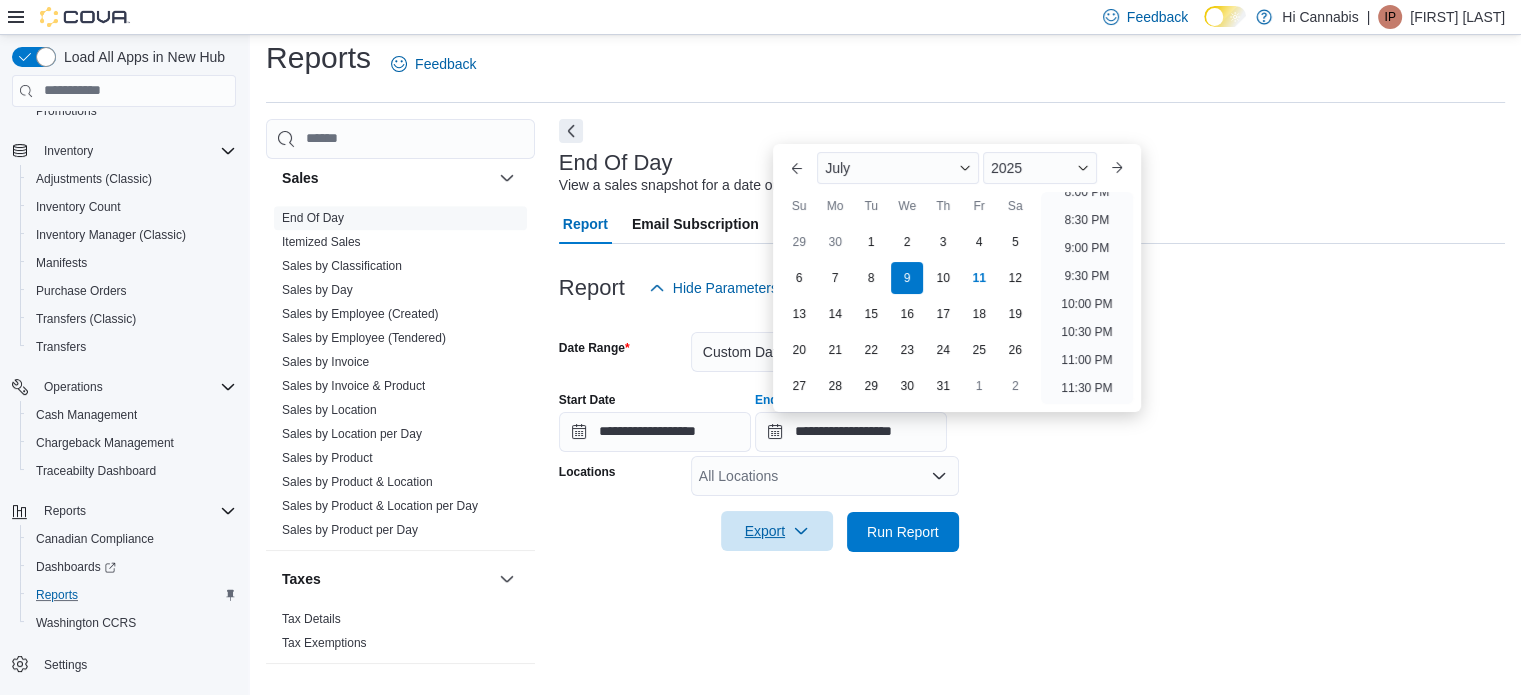 click 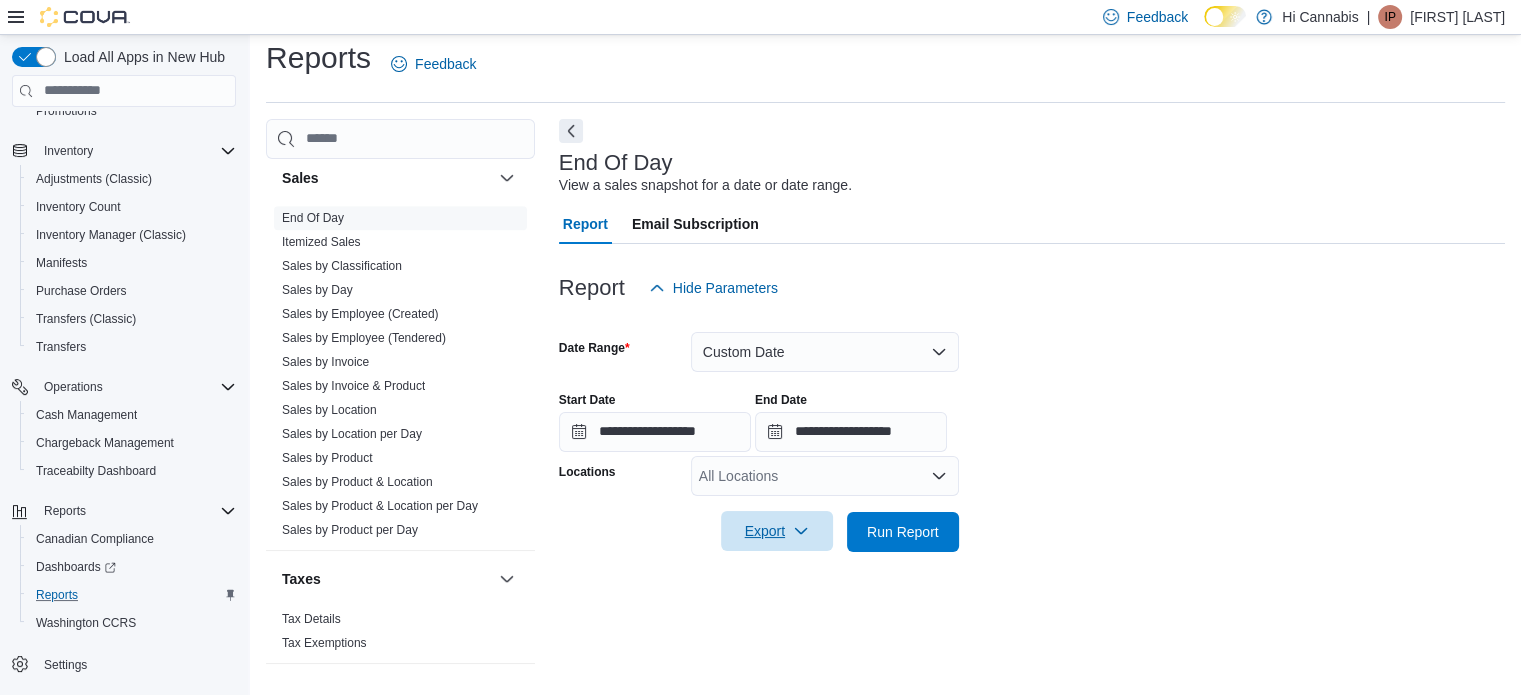 drag, startPoint x: 1160, startPoint y: 602, endPoint x: 1018, endPoint y: 531, distance: 158.76083 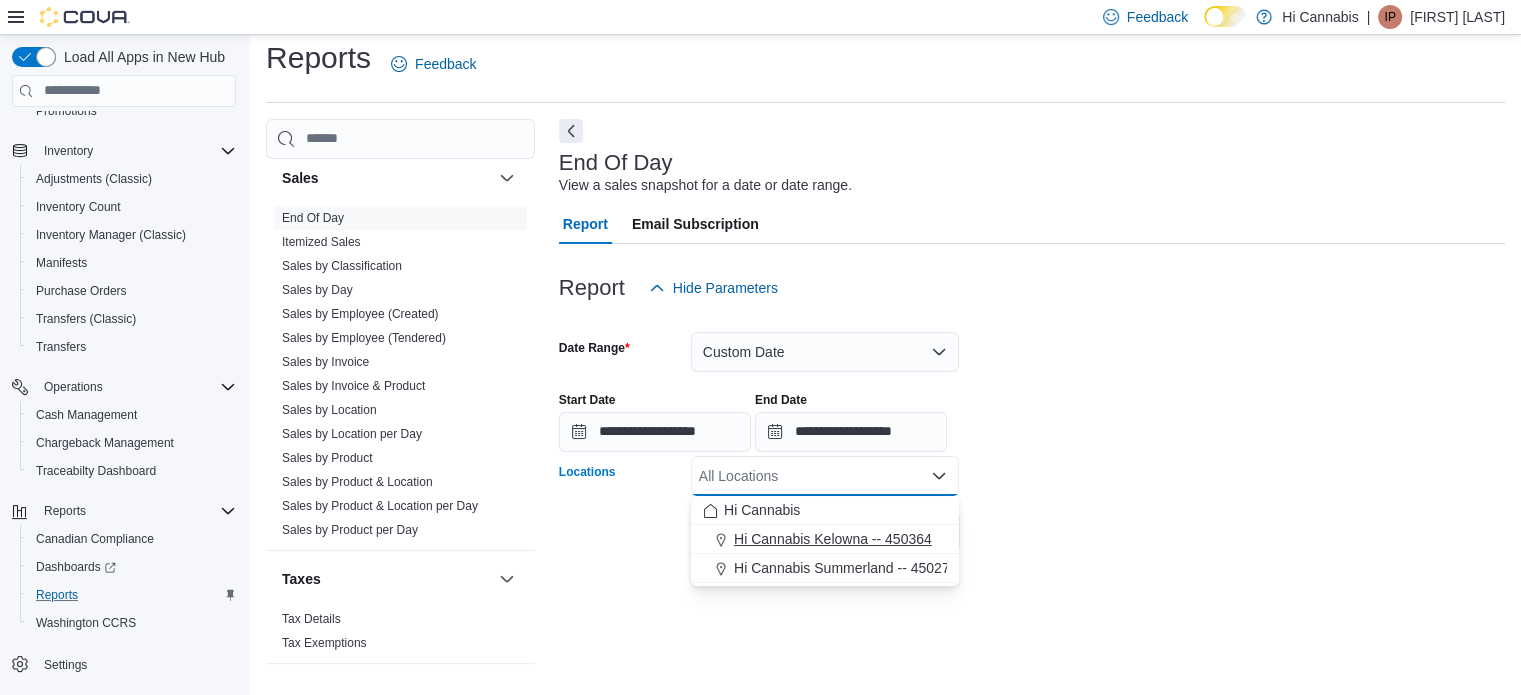 click on "Hi Cannabis Kelowna -- 450364" at bounding box center (833, 539) 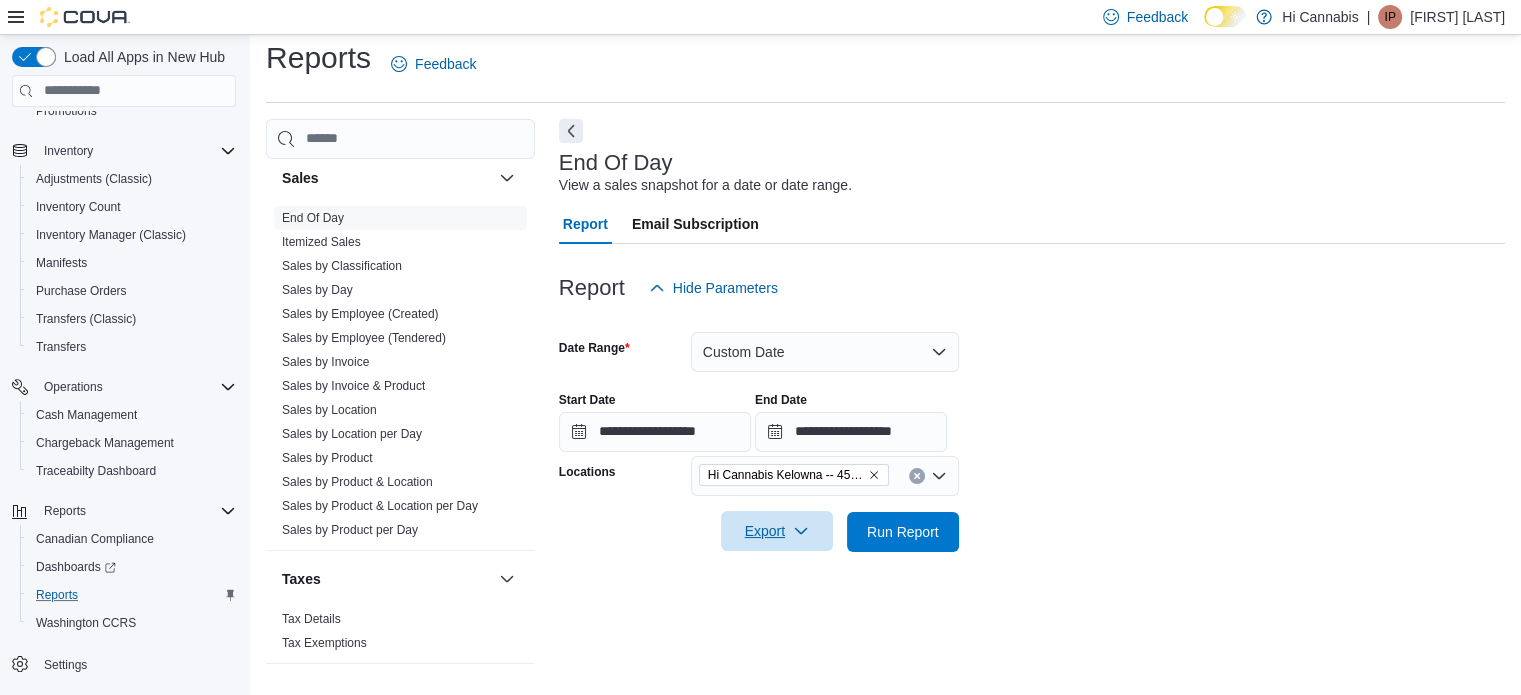 click on "**********" at bounding box center [1032, 430] 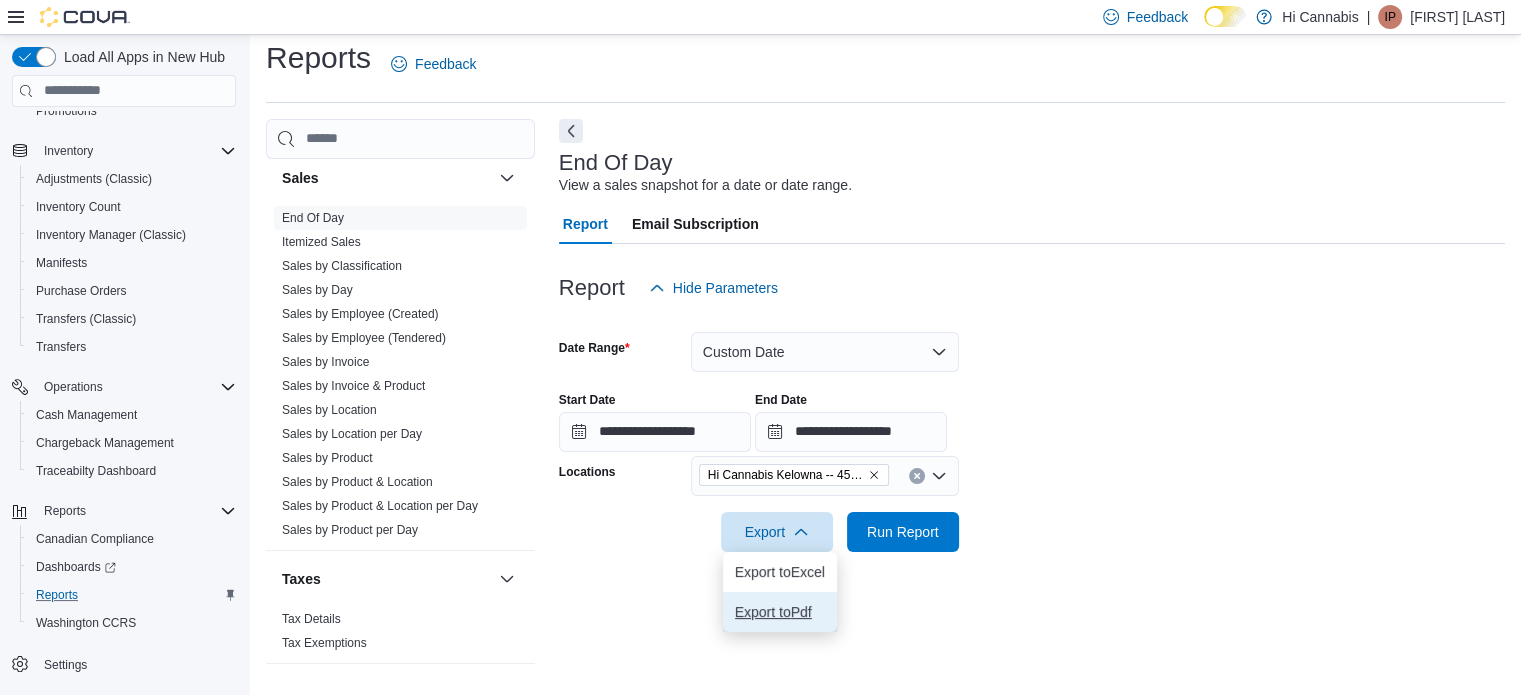 click on "Export to  Pdf" at bounding box center [780, 612] 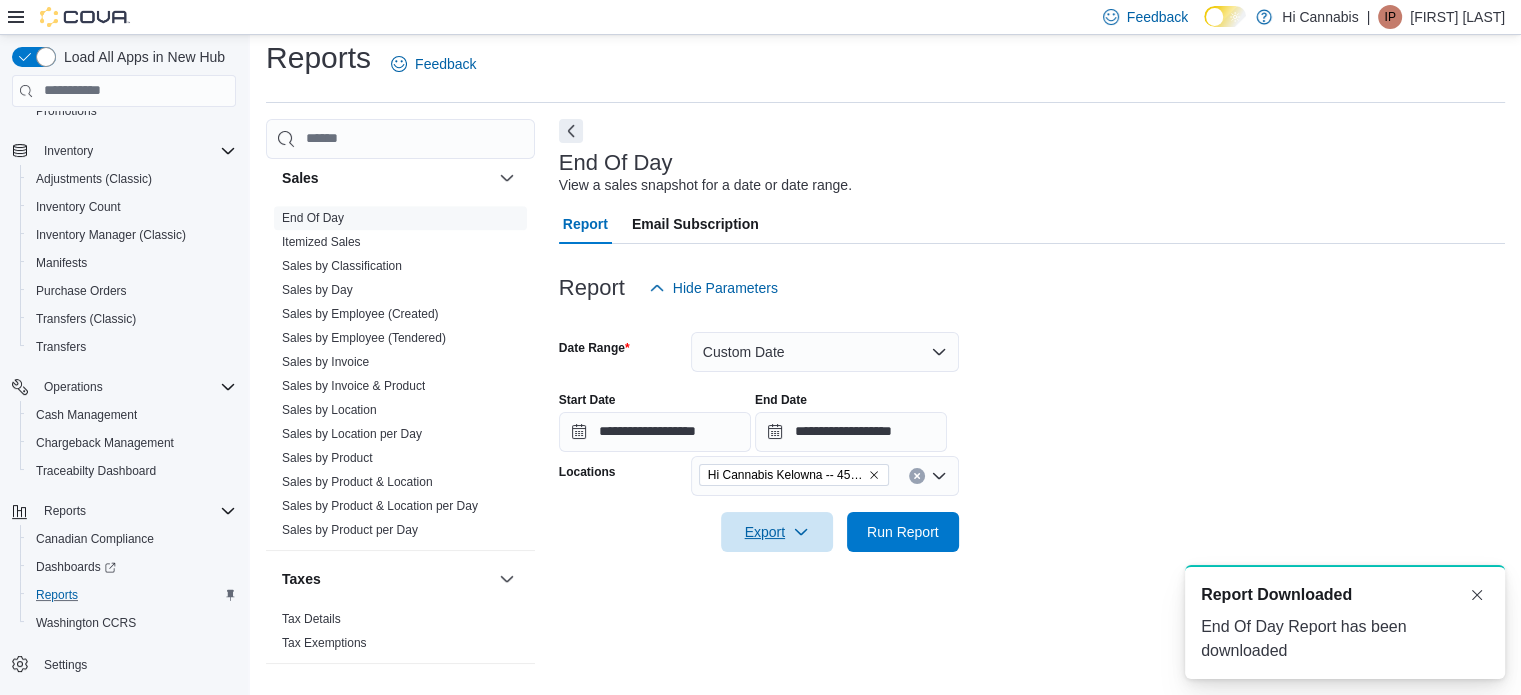 scroll, scrollTop: 0, scrollLeft: 0, axis: both 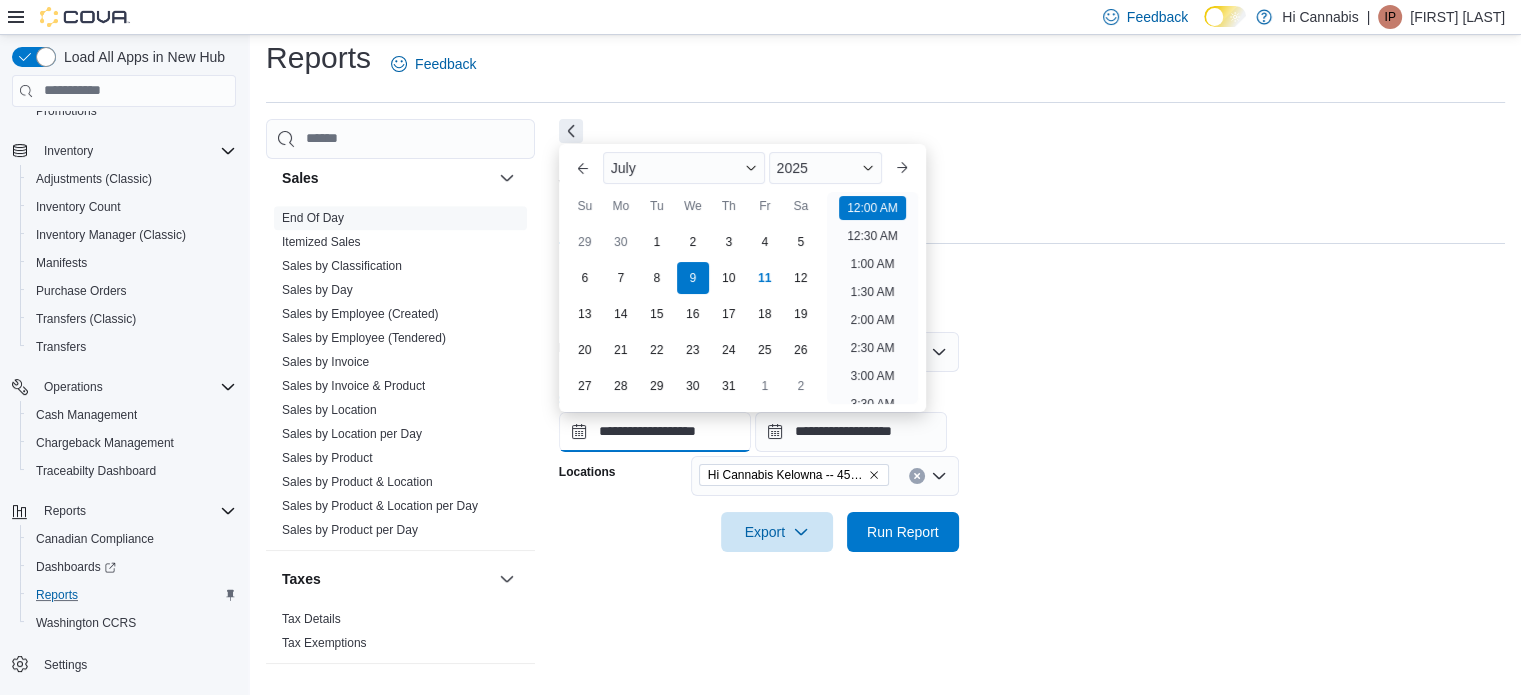 click on "**********" at bounding box center (655, 432) 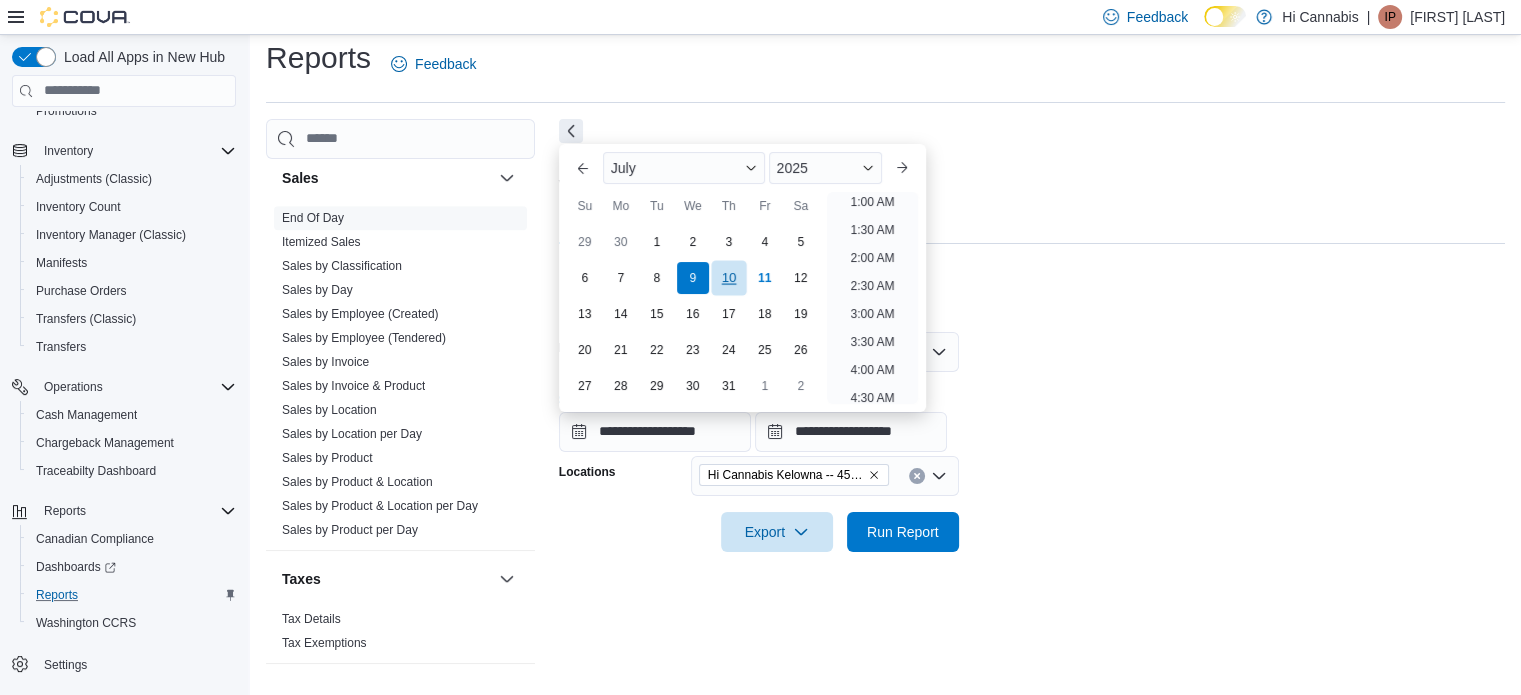 click on "10" at bounding box center [728, 277] 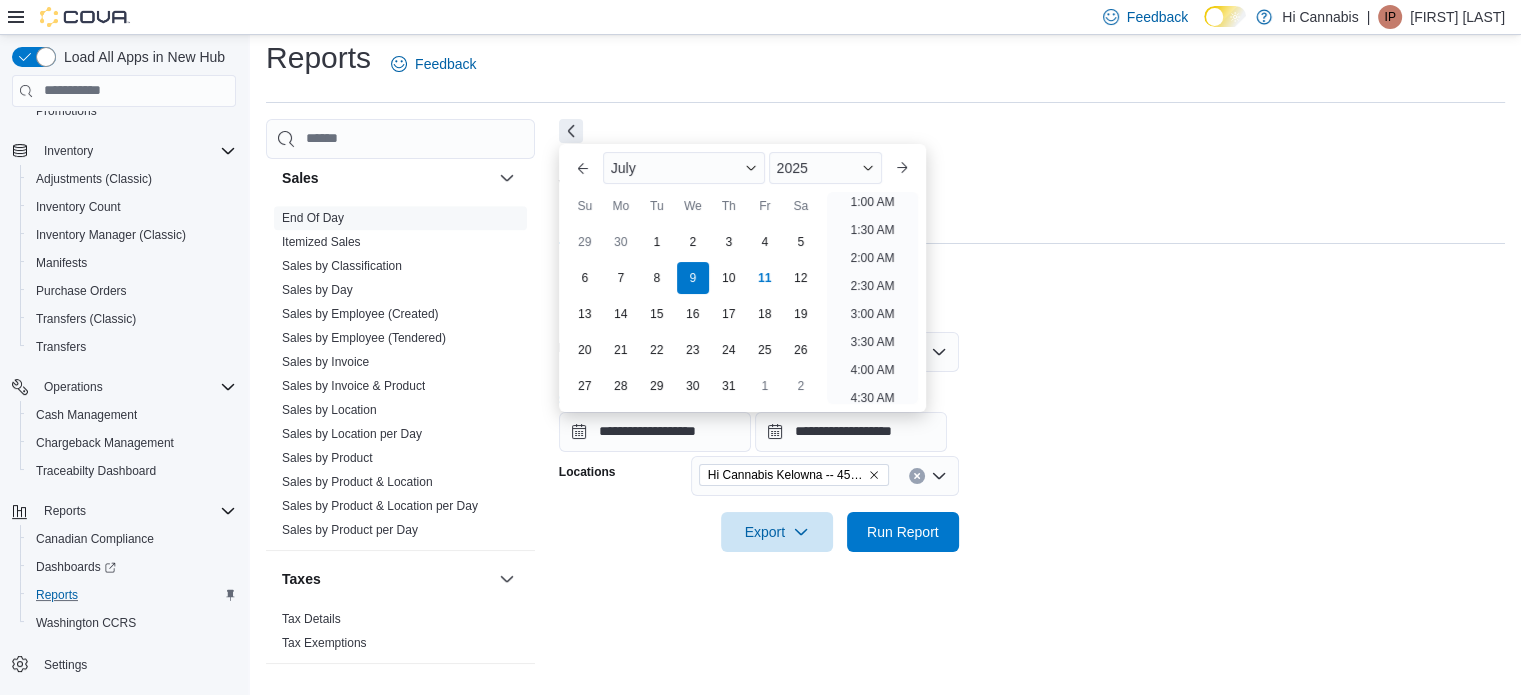 scroll, scrollTop: 4, scrollLeft: 0, axis: vertical 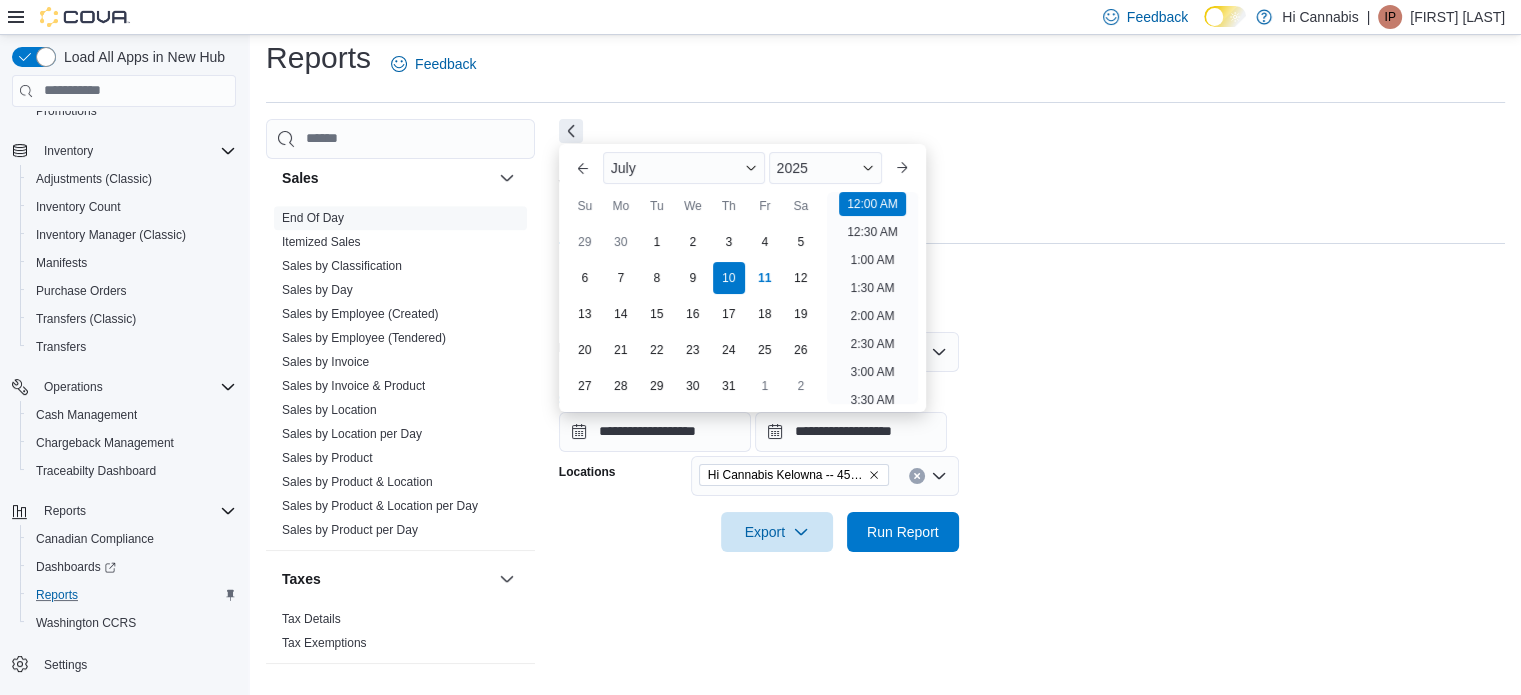 click at bounding box center (1032, 564) 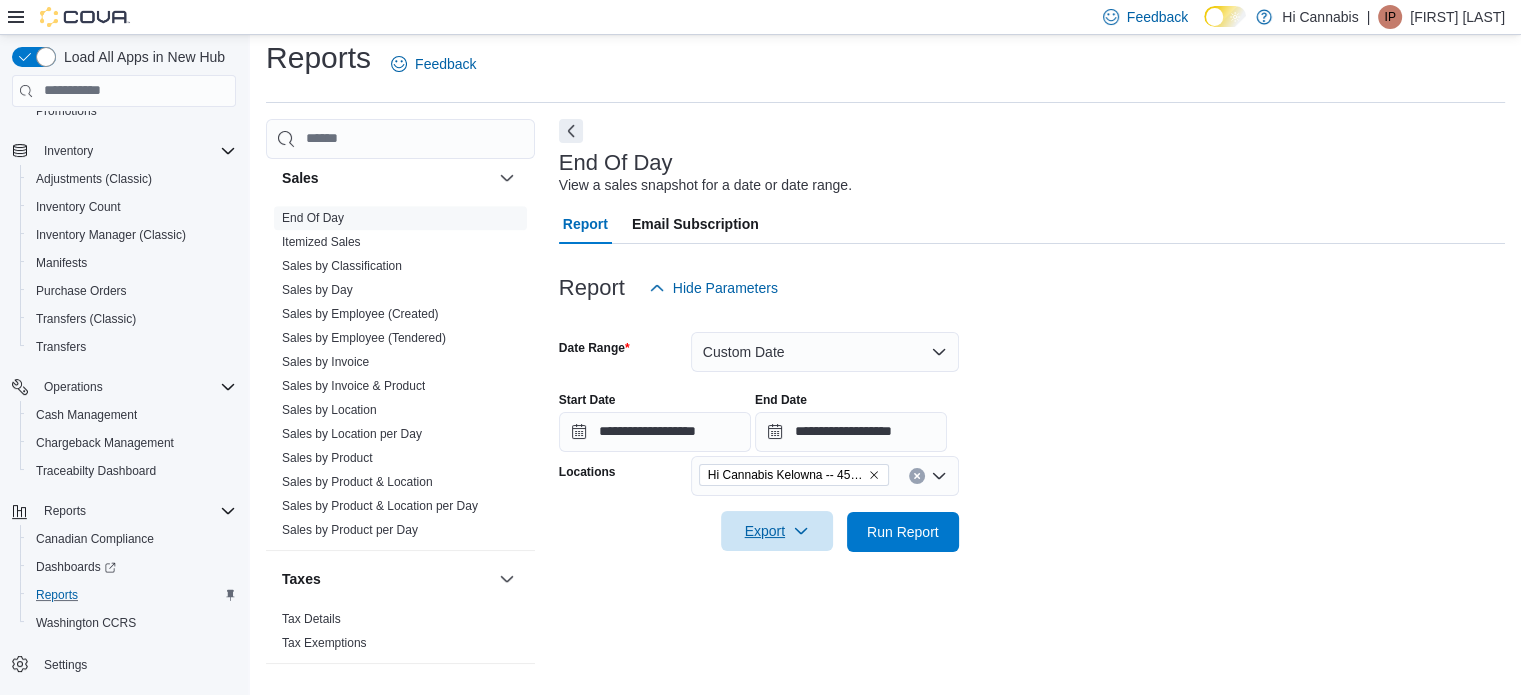 click 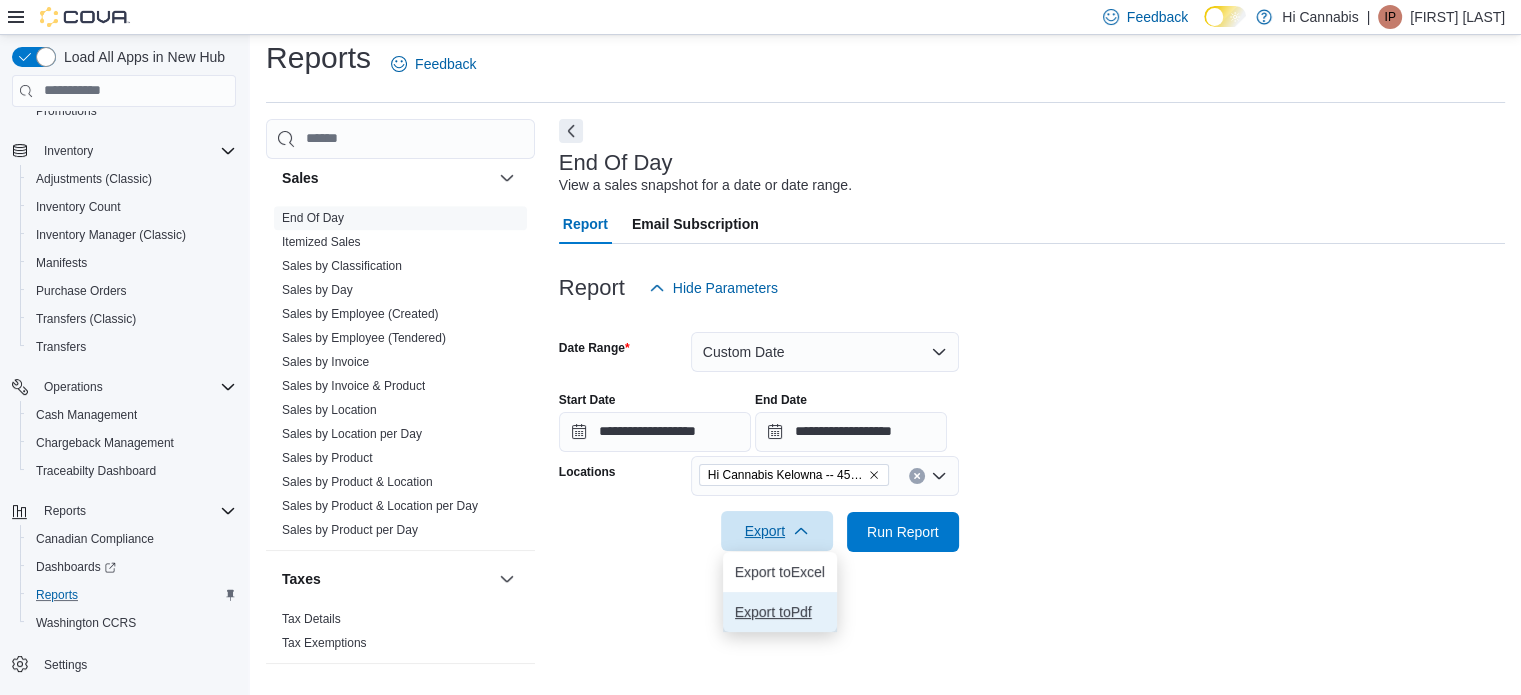 click on "Export to  Pdf" at bounding box center (780, 612) 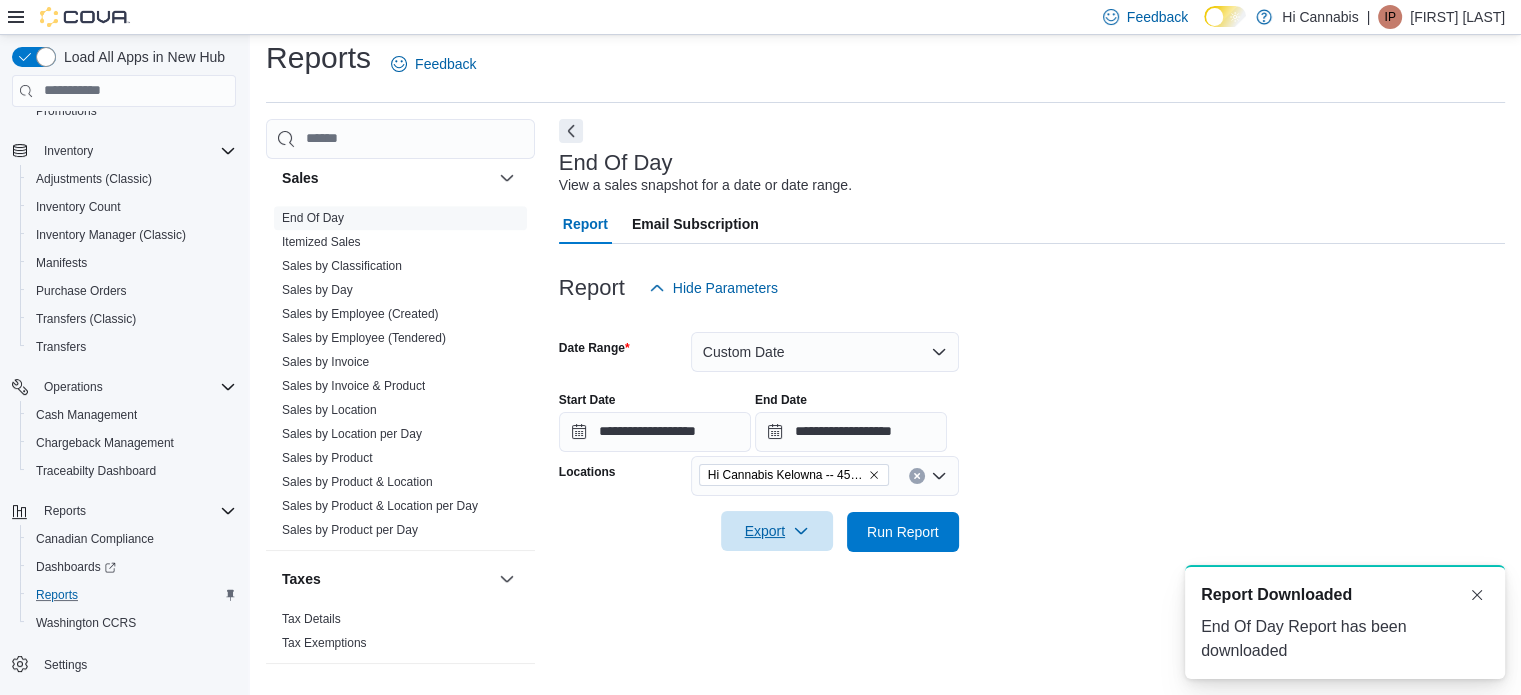 scroll, scrollTop: 0, scrollLeft: 0, axis: both 